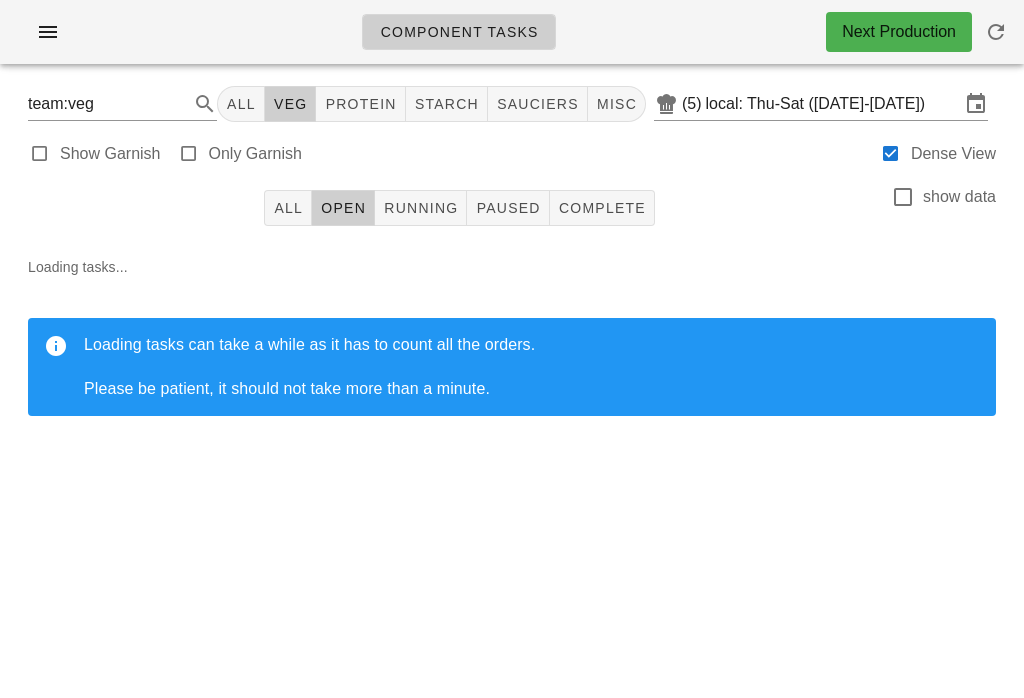 scroll, scrollTop: 0, scrollLeft: 0, axis: both 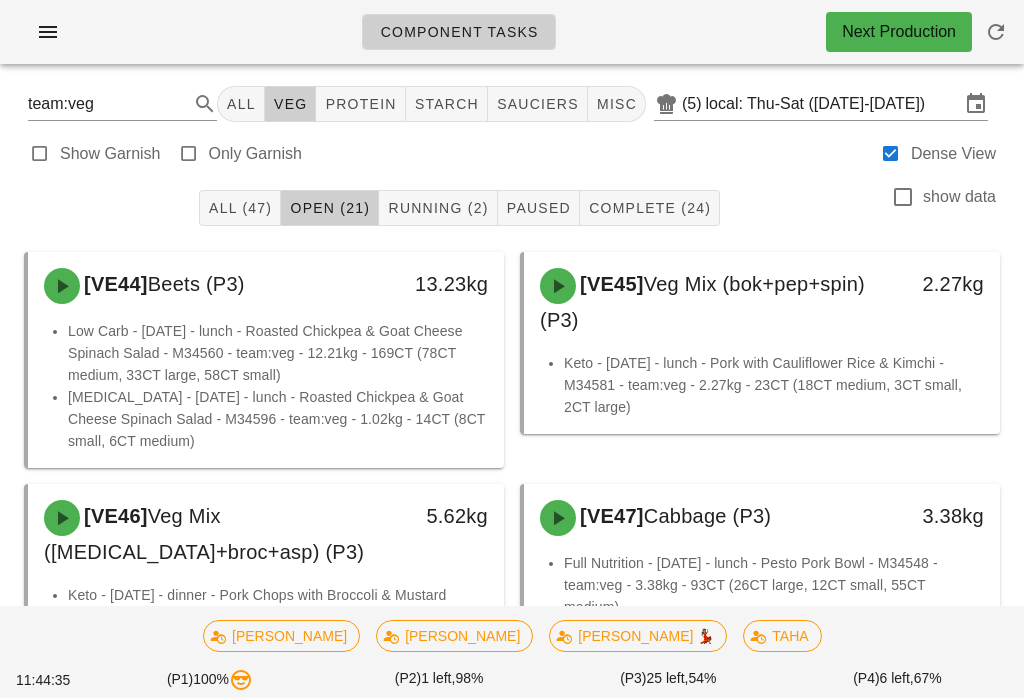 click at bounding box center [996, 32] 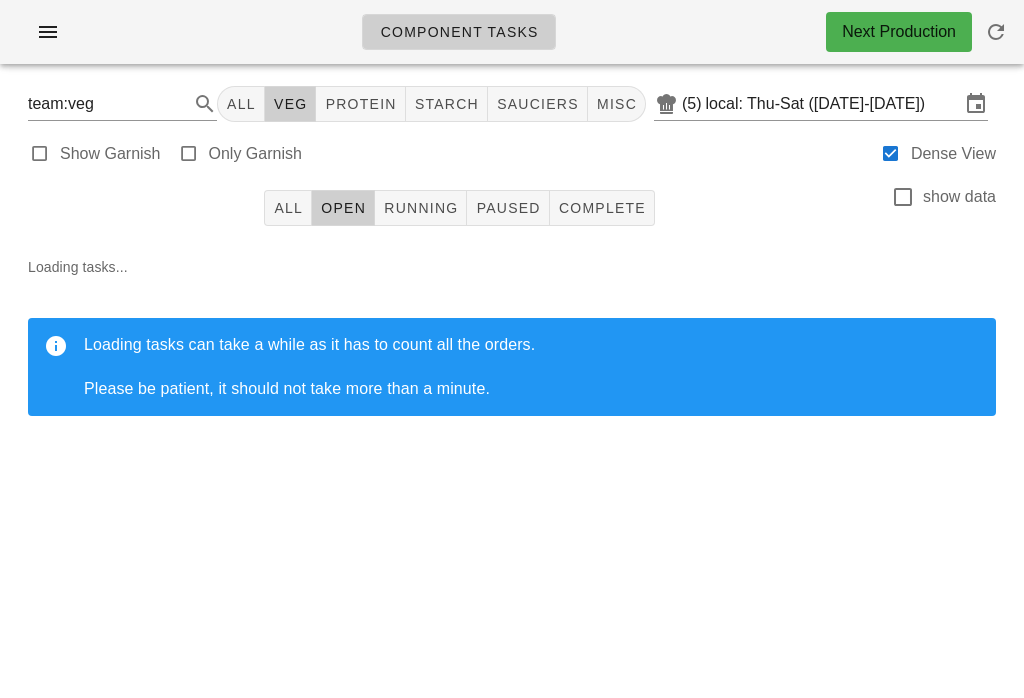 scroll, scrollTop: 0, scrollLeft: 0, axis: both 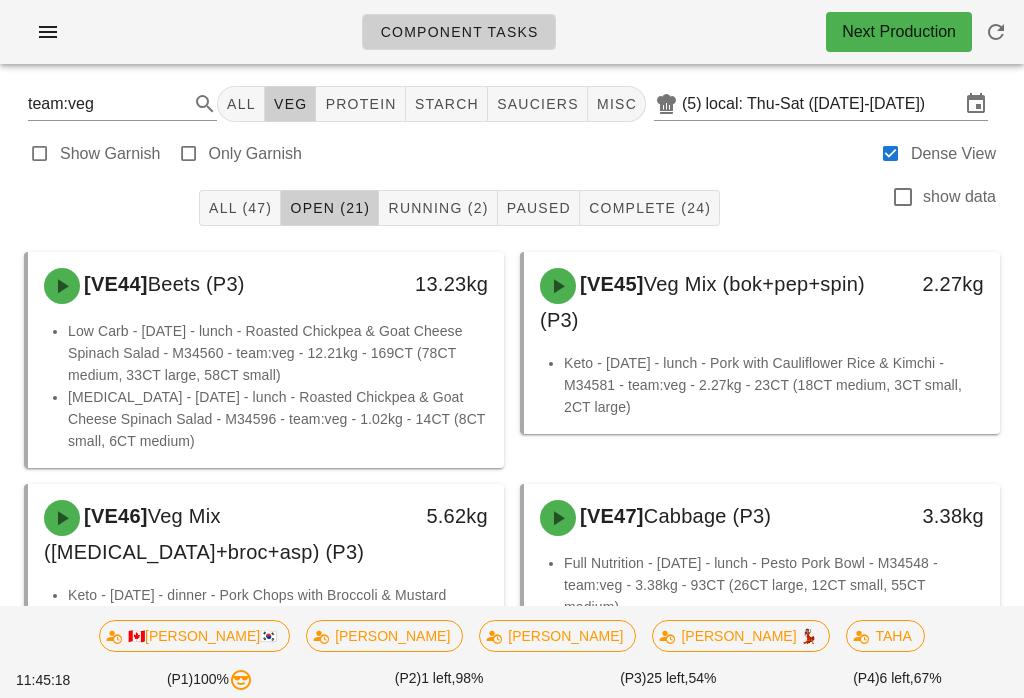 click on "All (47) Open (21) Running (2) Paused  Complete (24) show data" at bounding box center [512, 208] 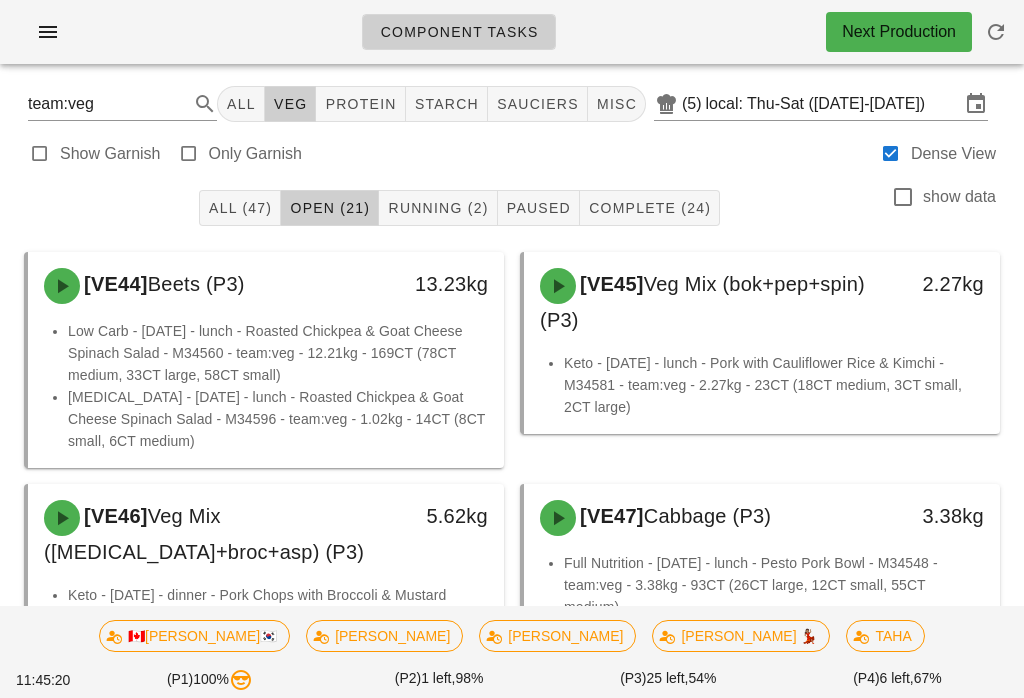 click on "Running (2)" at bounding box center (437, 208) 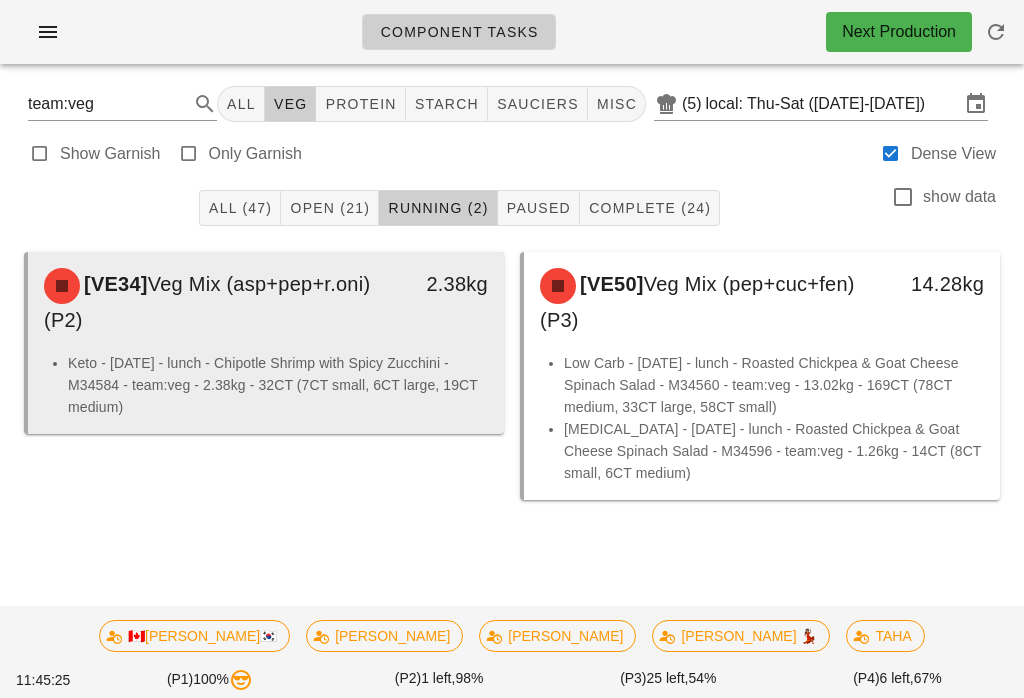 click on "[VE34]   Veg Mix (asp+pep+r.oni) (P2)" at bounding box center [207, 302] 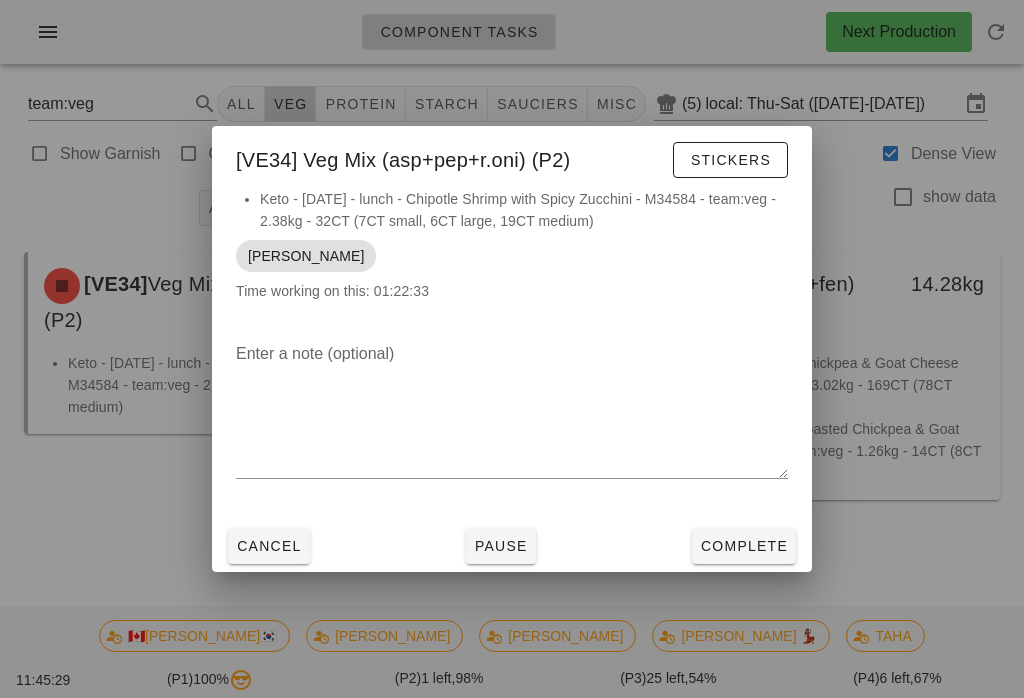 click on "Complete" at bounding box center (744, 546) 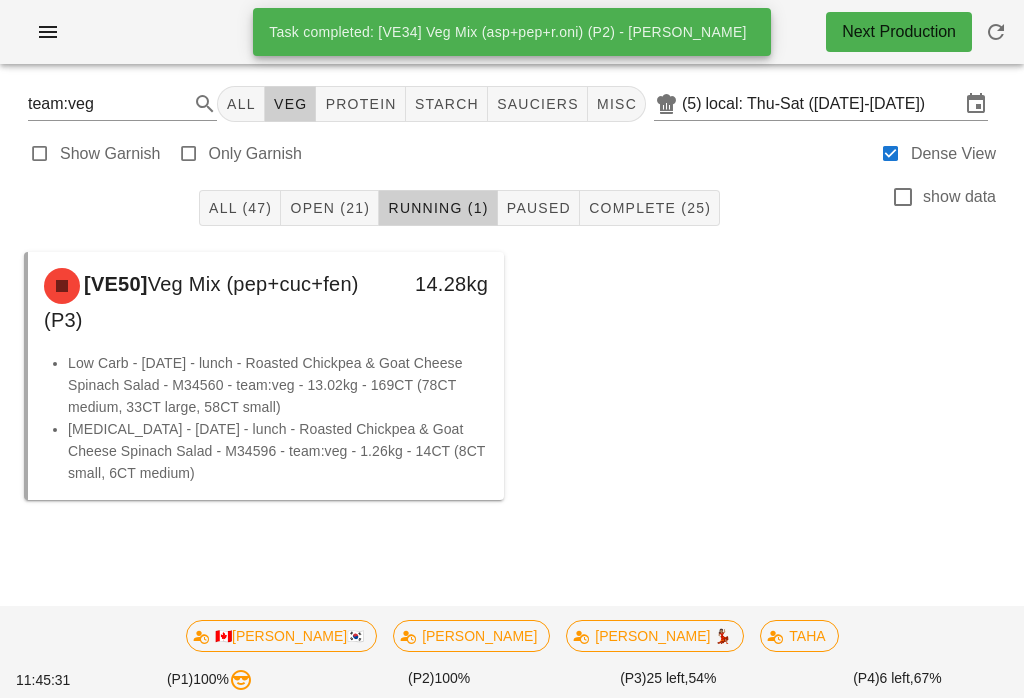 click at bounding box center (996, 32) 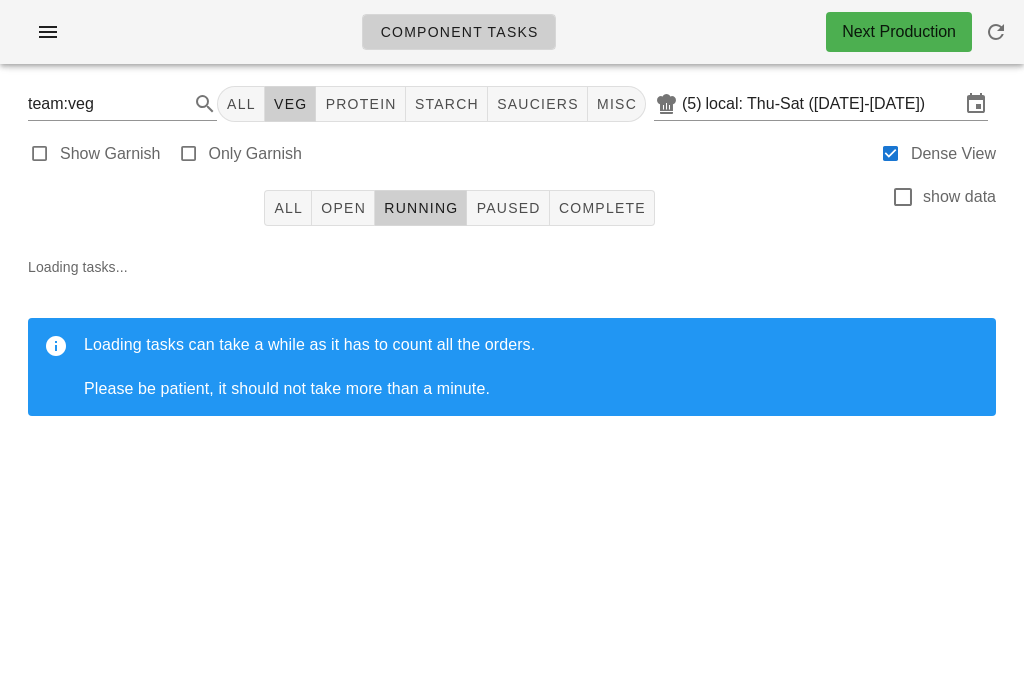 scroll, scrollTop: 0, scrollLeft: 0, axis: both 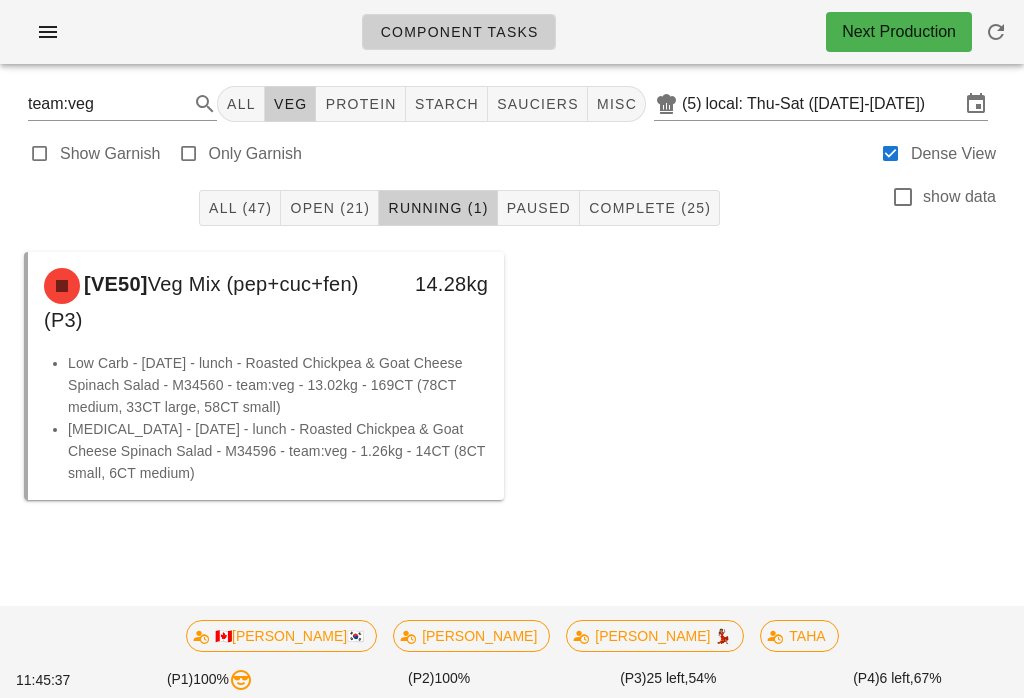 click on "Open (21)" at bounding box center (330, 208) 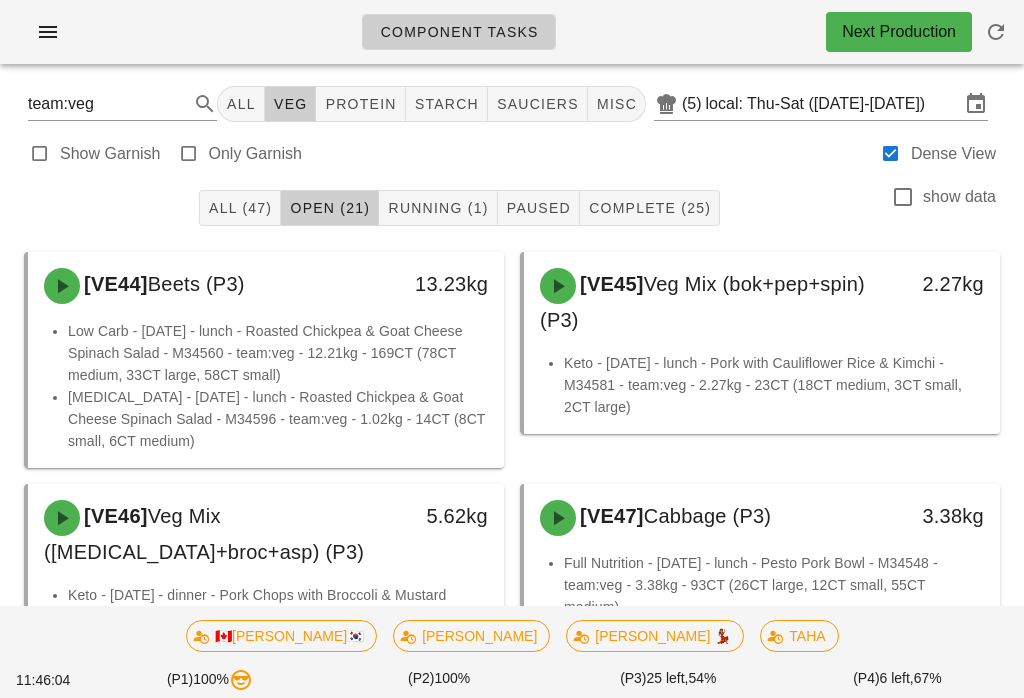 click on "Complete (25)" at bounding box center (649, 208) 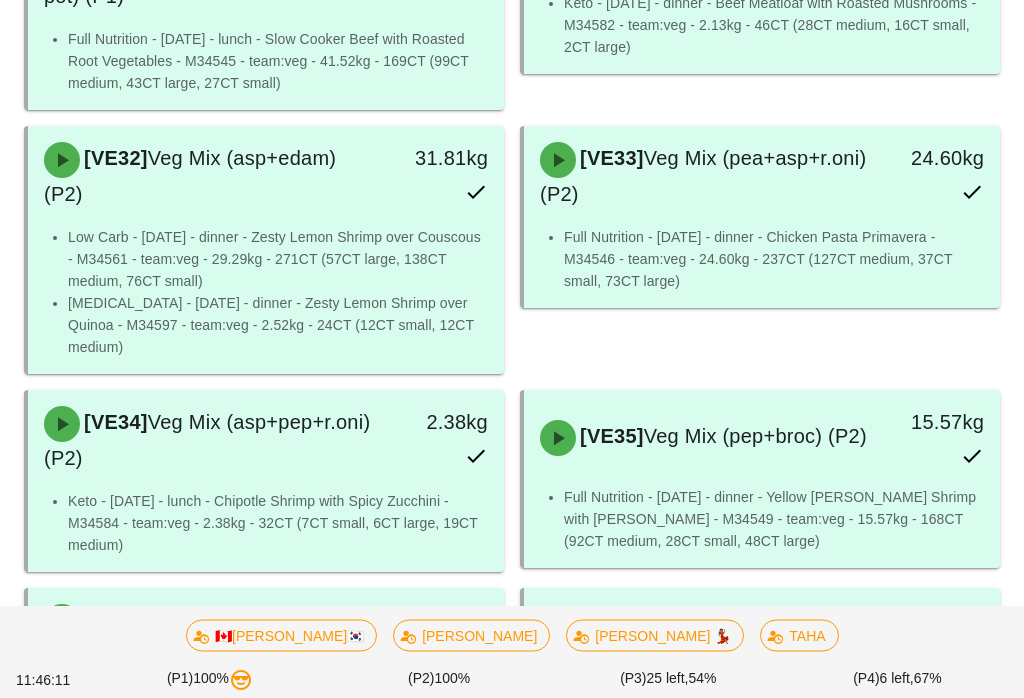 scroll, scrollTop: 1073, scrollLeft: 0, axis: vertical 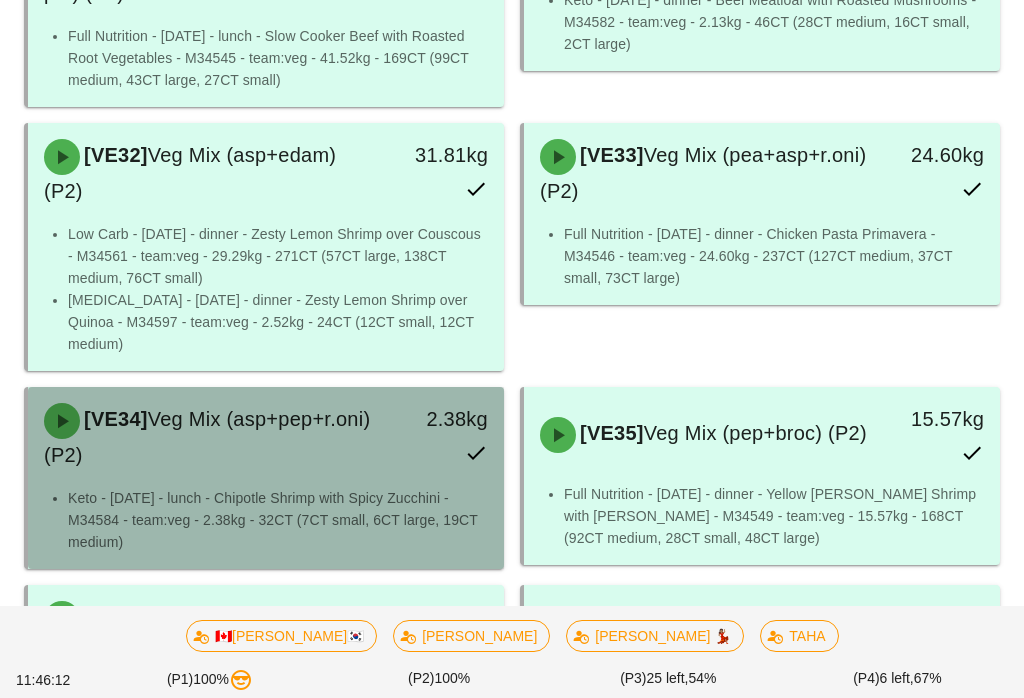 click on "[VE34]   Veg Mix (asp+pep+r.oni) (P2)" at bounding box center (207, 437) 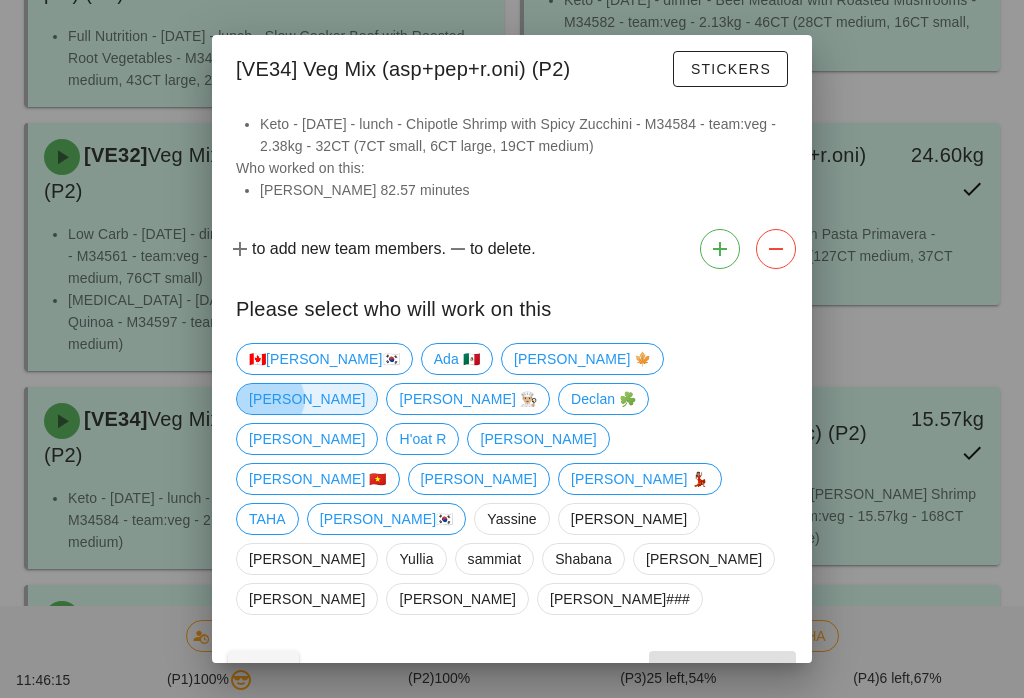 click on "[PERSON_NAME]" at bounding box center [307, 399] 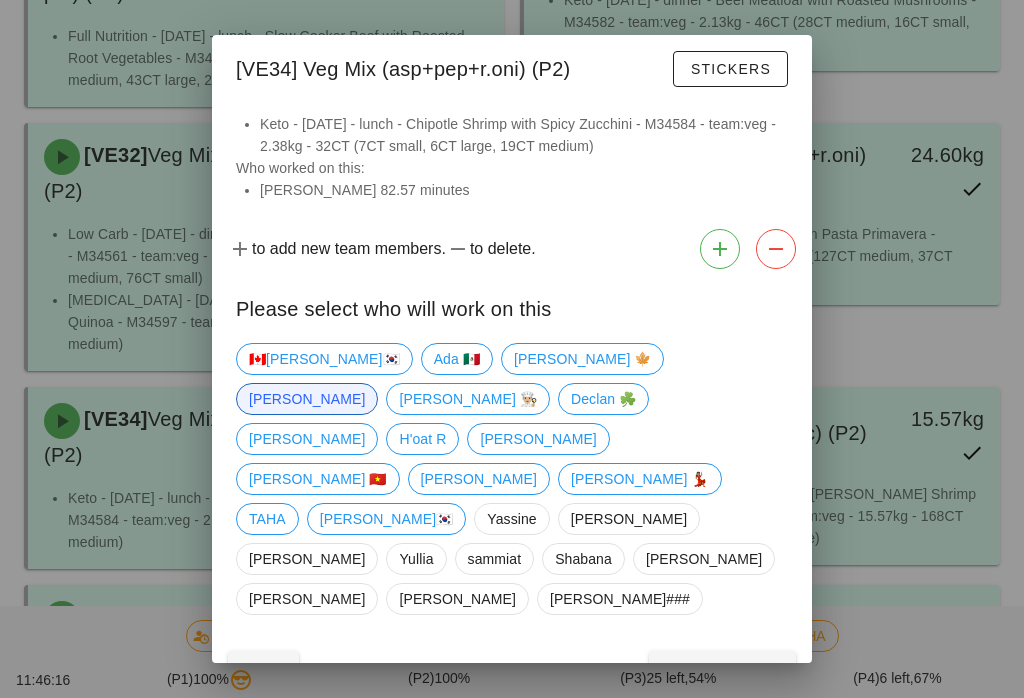 click on "Confirm Start" at bounding box center (722, 669) 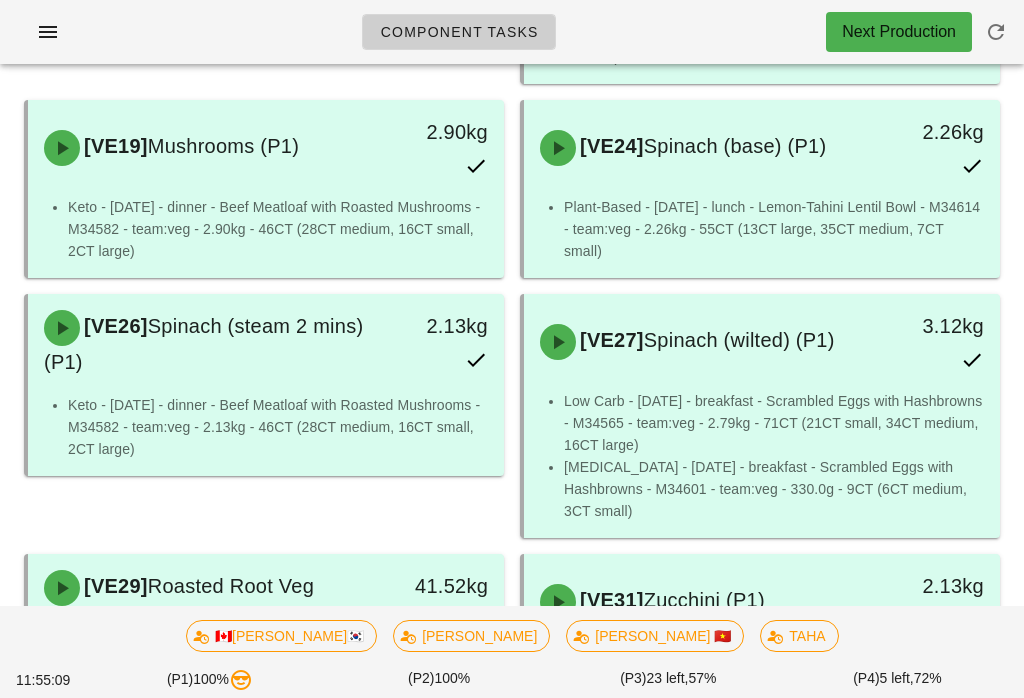 scroll, scrollTop: 0, scrollLeft: 0, axis: both 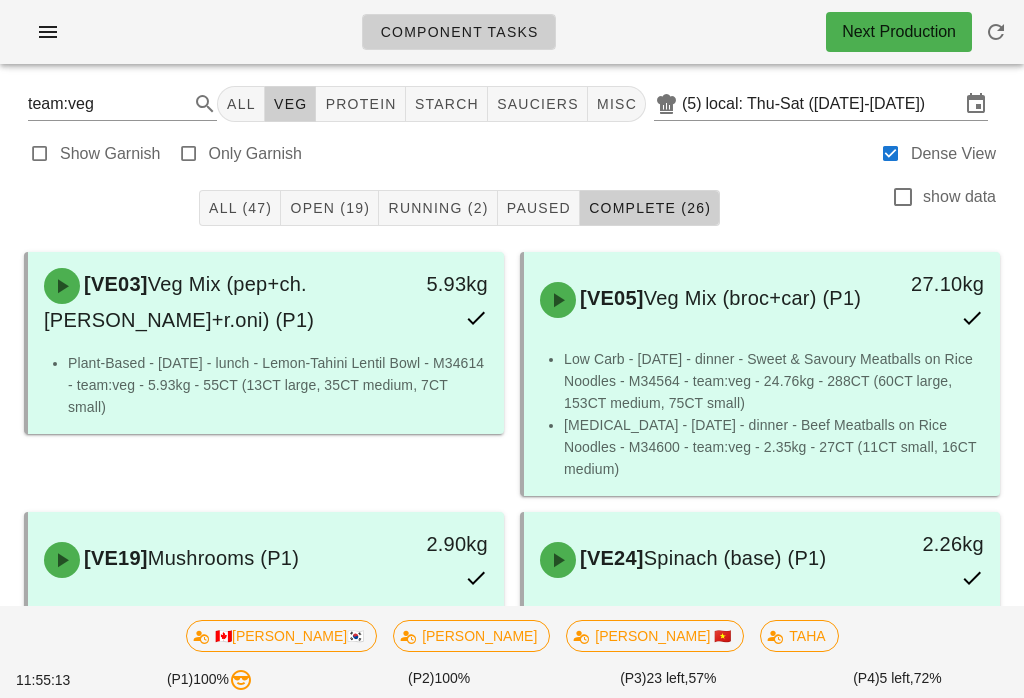 click on "Open (19)" at bounding box center [330, 208] 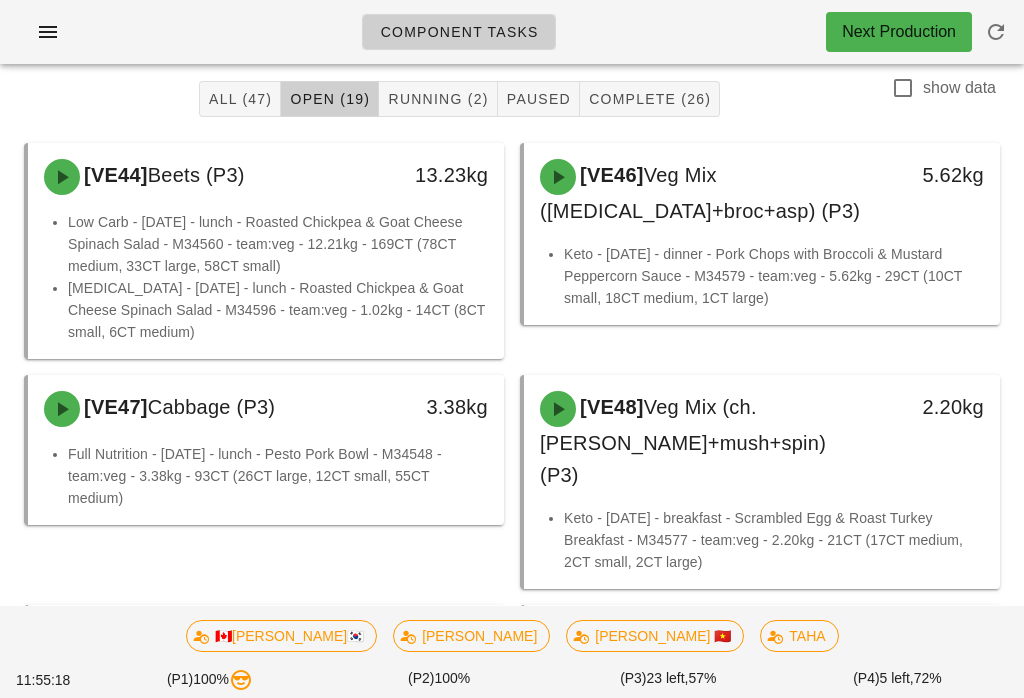 scroll, scrollTop: 0, scrollLeft: 0, axis: both 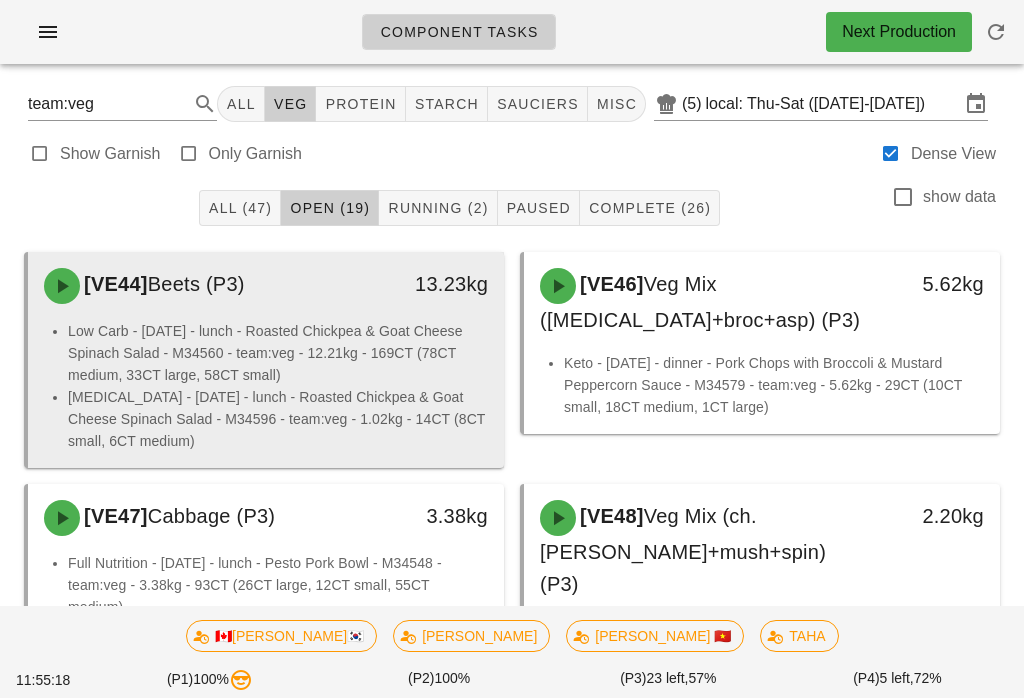 click on "Low Carb - [DATE] - lunch - Roasted Chickpea & Goat Cheese Spinach Salad - M34560 - team:veg - 12.21kg - 169CT (78CT medium, 33CT large, 58CT small)" at bounding box center (278, 353) 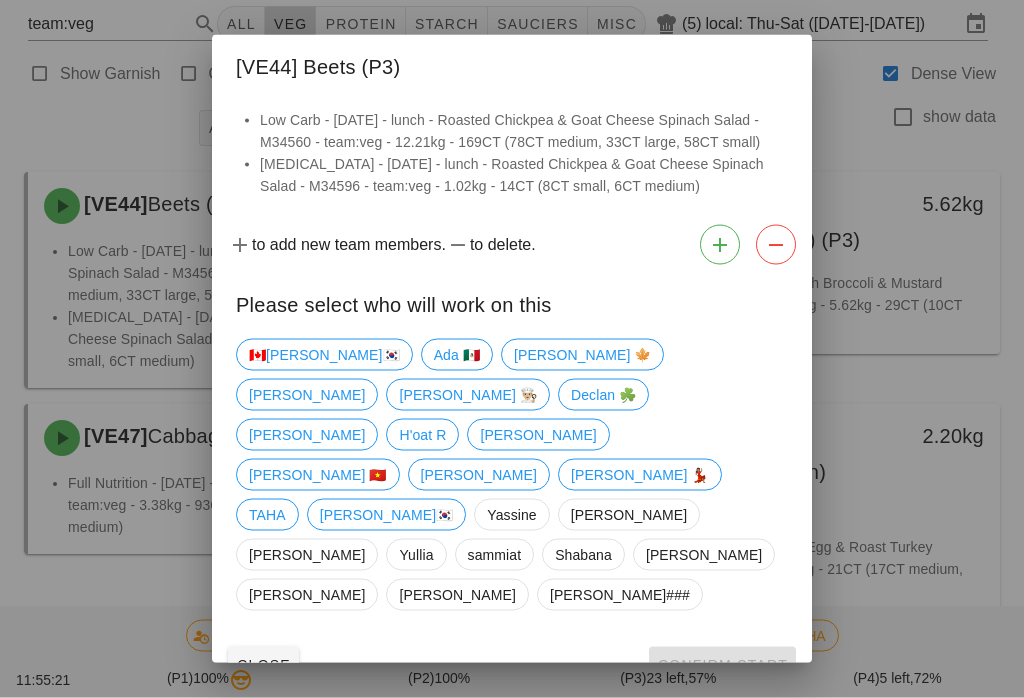 scroll, scrollTop: 80, scrollLeft: 0, axis: vertical 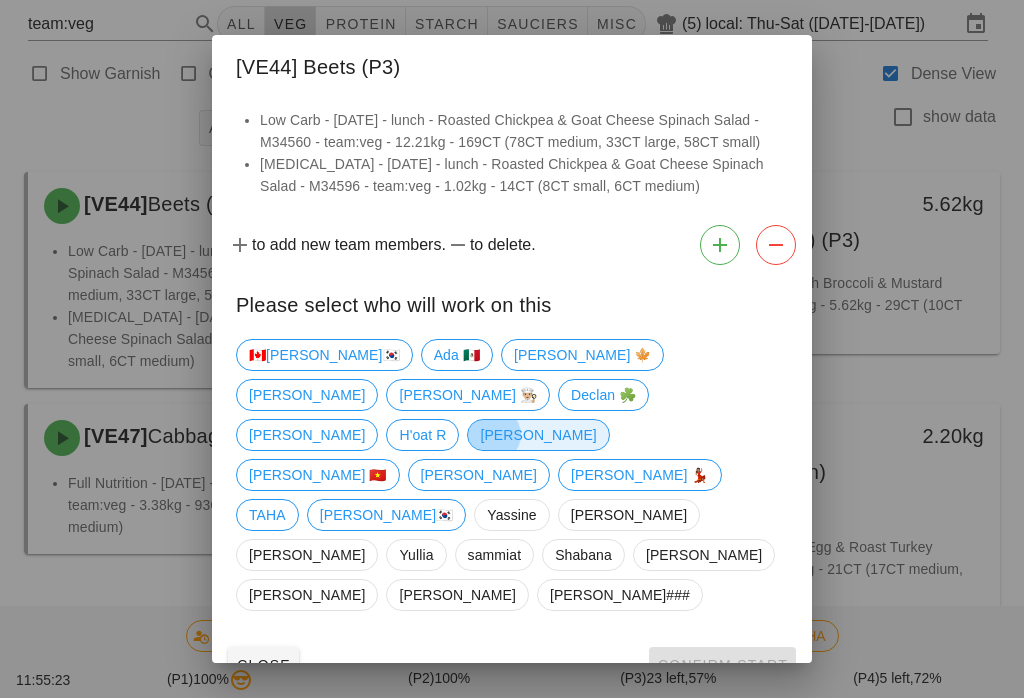 click on "nick" at bounding box center (538, 435) 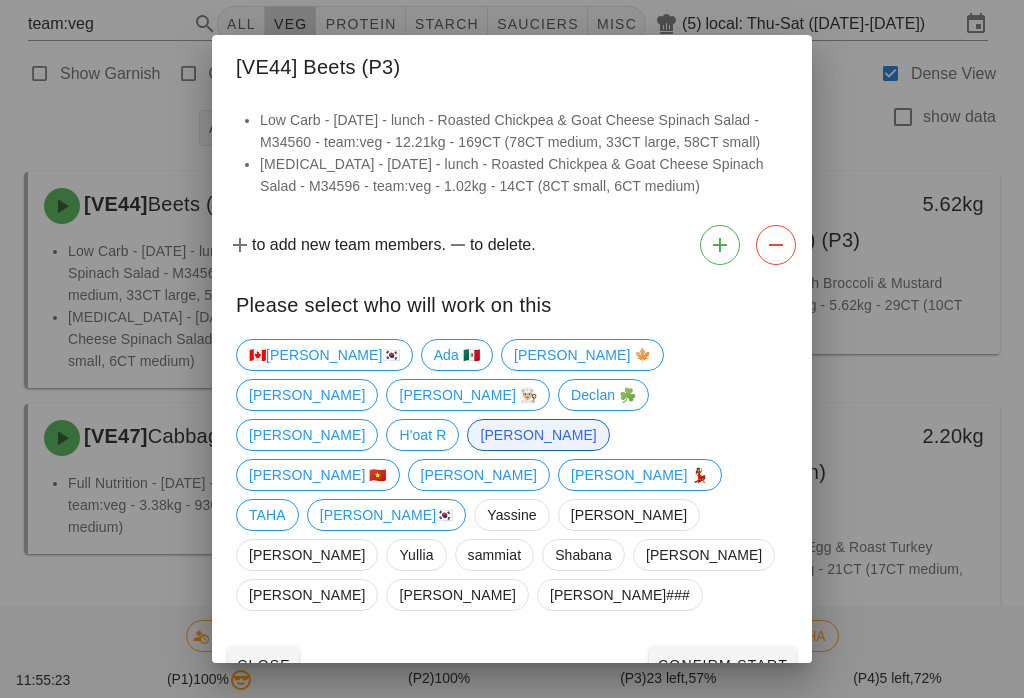 click on "Confirm Start" at bounding box center [722, 665] 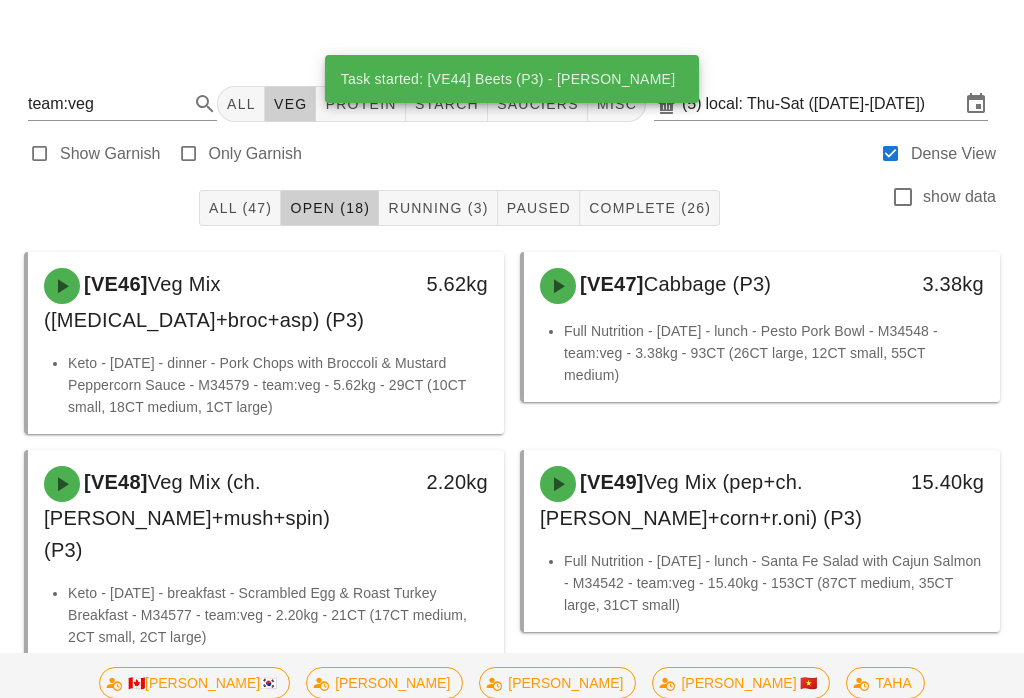 scroll, scrollTop: 0, scrollLeft: 0, axis: both 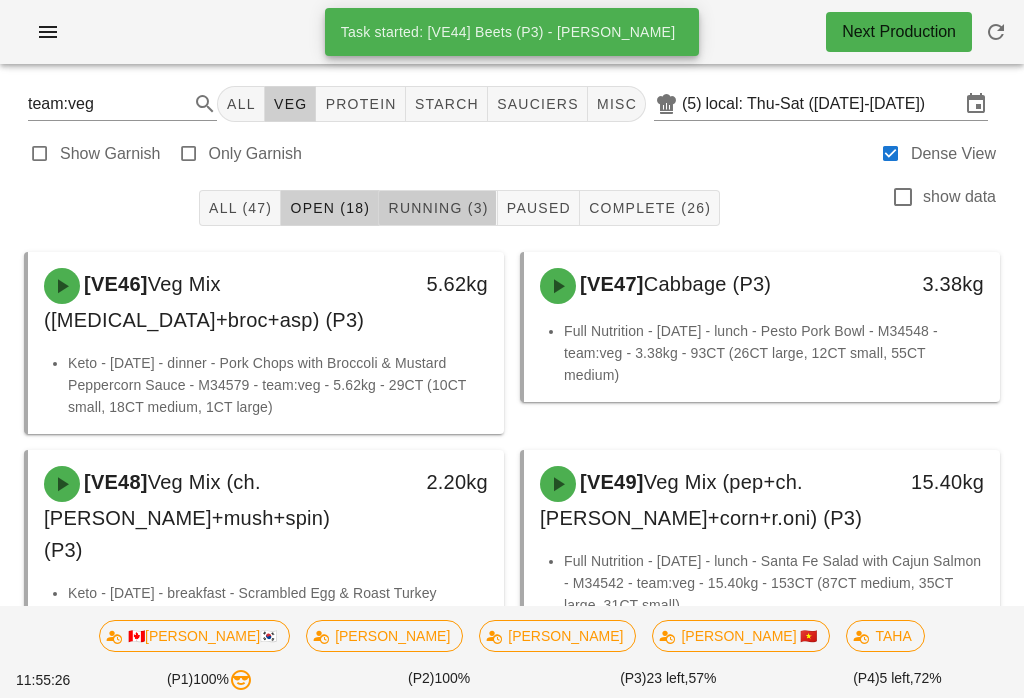 click on "Running (3)" at bounding box center (438, 208) 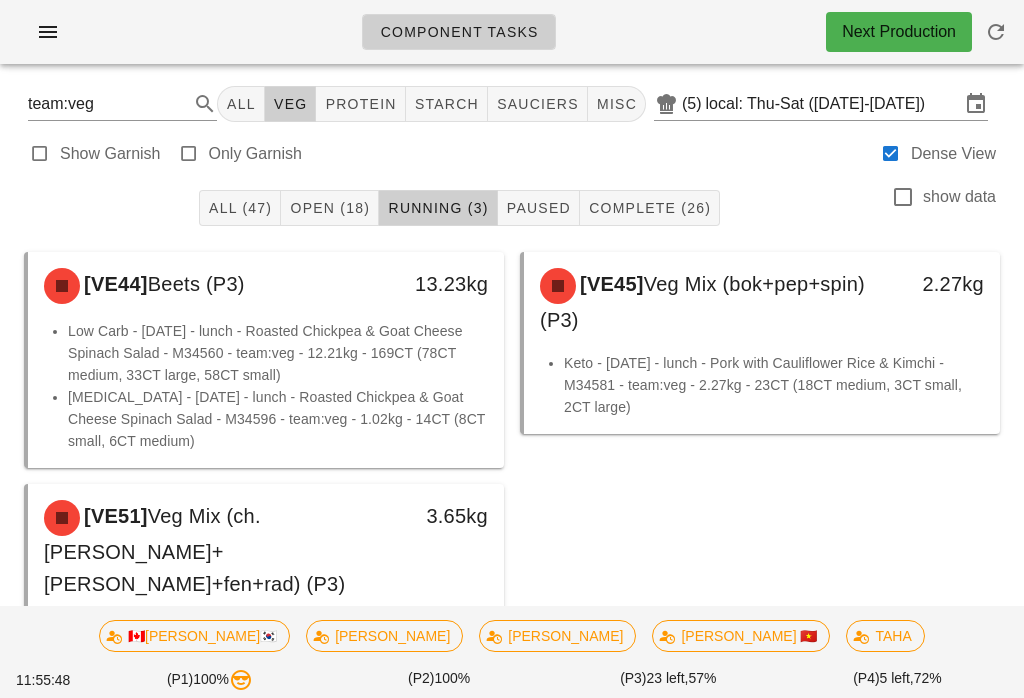 click on "Open (18)" at bounding box center [329, 208] 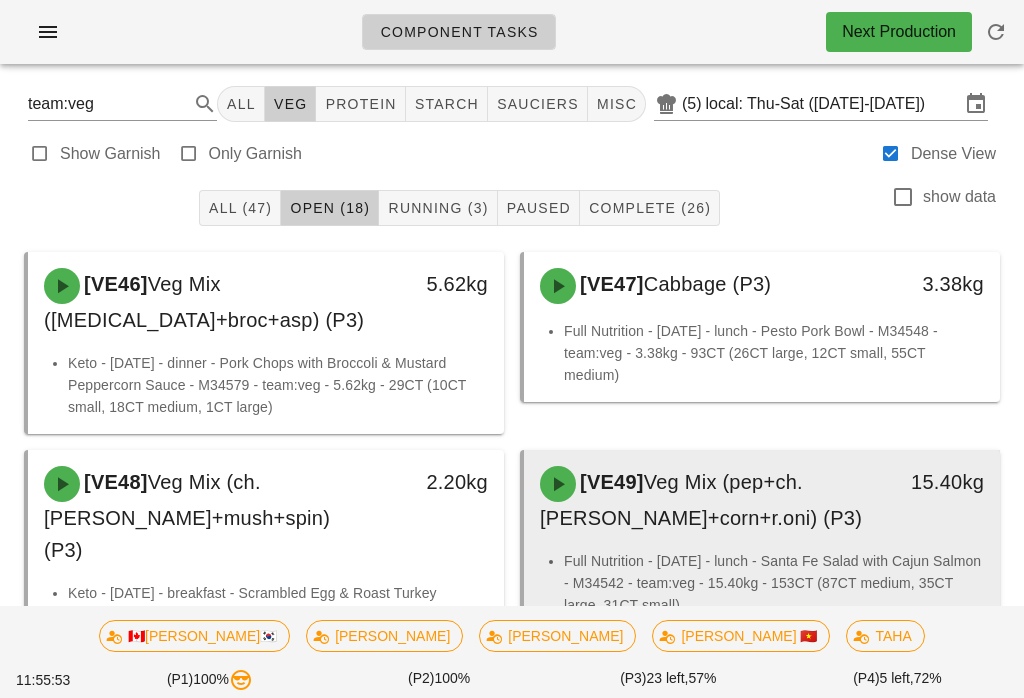click on "Veg Mix (pep+ch.[PERSON_NAME]+corn+r.oni) (P3)" at bounding box center (701, 500) 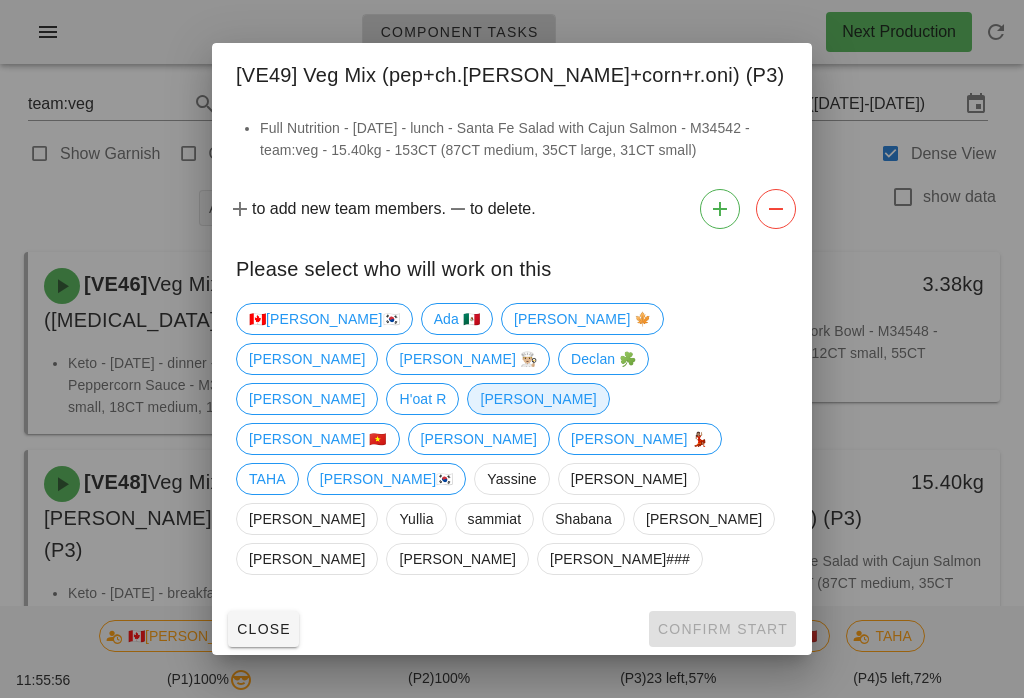 click on "nick" at bounding box center (538, 399) 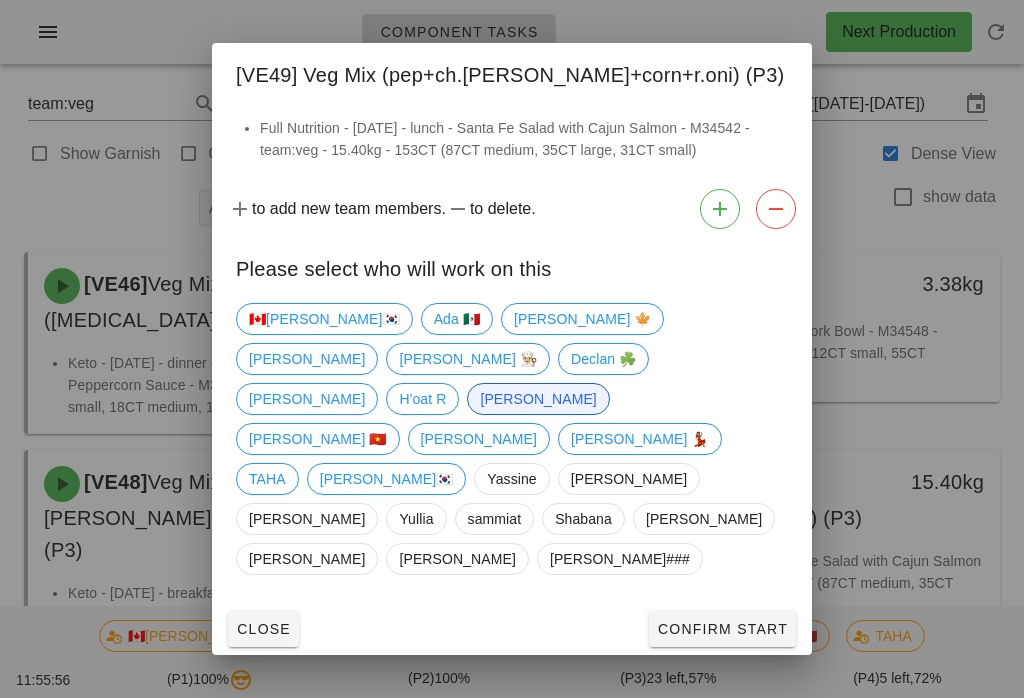 click on "Confirm Start" at bounding box center [722, 629] 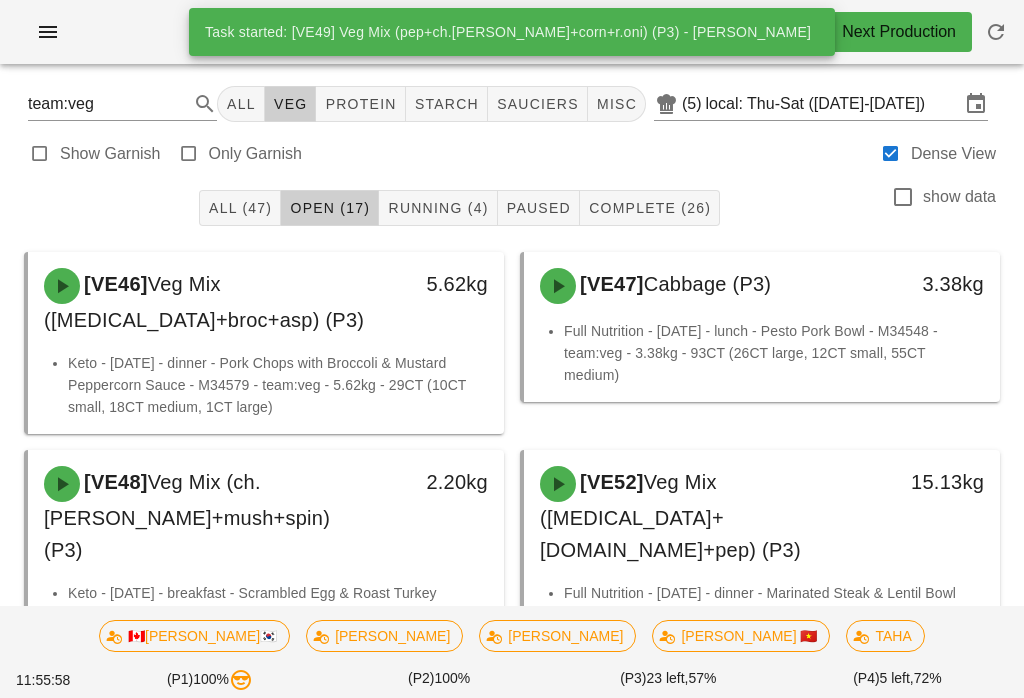 click on "Running (4)" at bounding box center [437, 208] 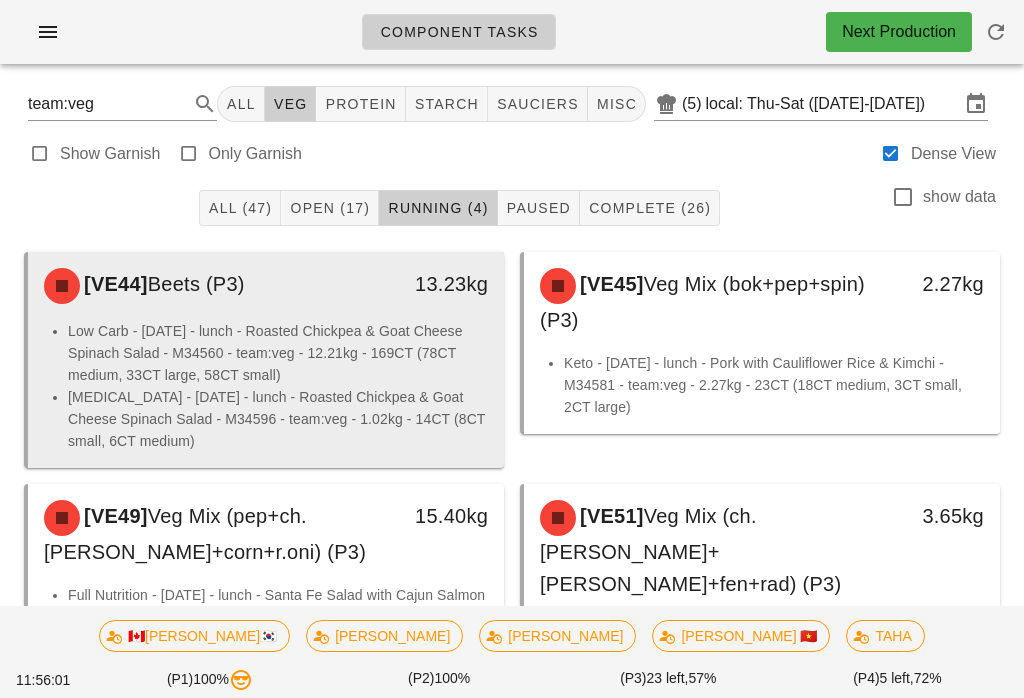click on "Low Carb - [DATE] - lunch - Roasted Chickpea & Goat Cheese Spinach Salad - M34560 - team:veg - 12.21kg - 169CT (78CT medium, 33CT large, 58CT small)" at bounding box center (278, 353) 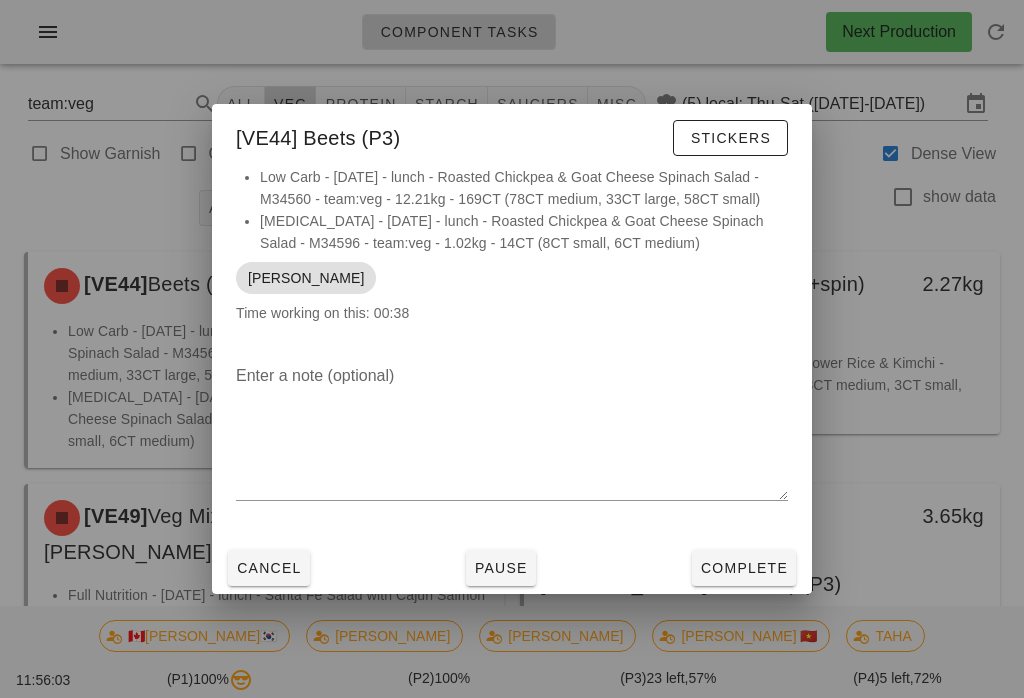 click on "Pause" at bounding box center [501, 568] 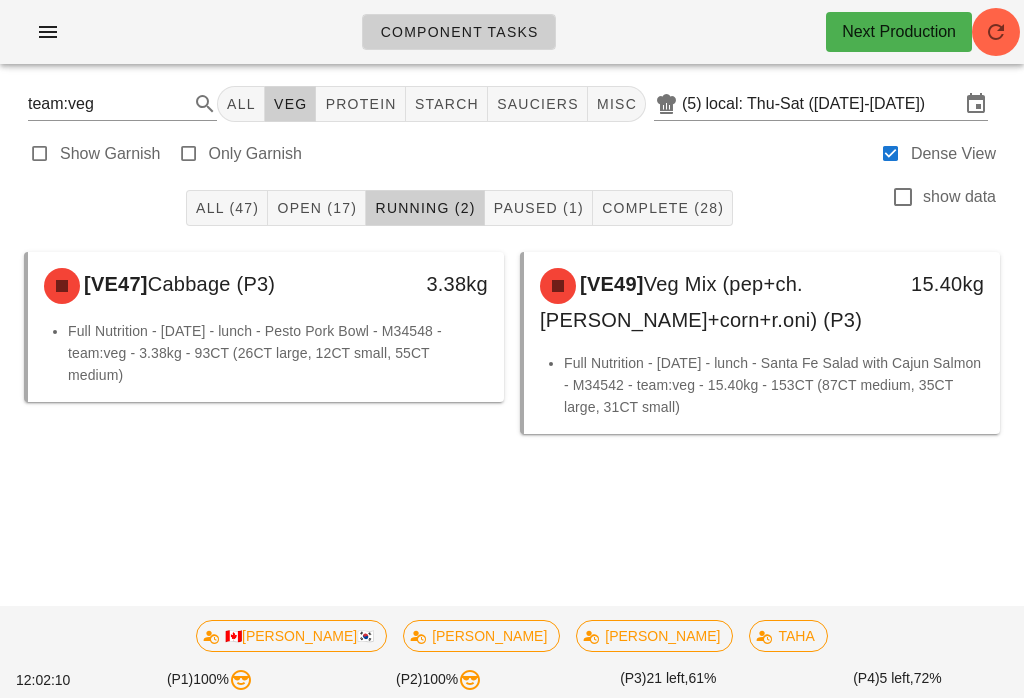 click at bounding box center (48, 32) 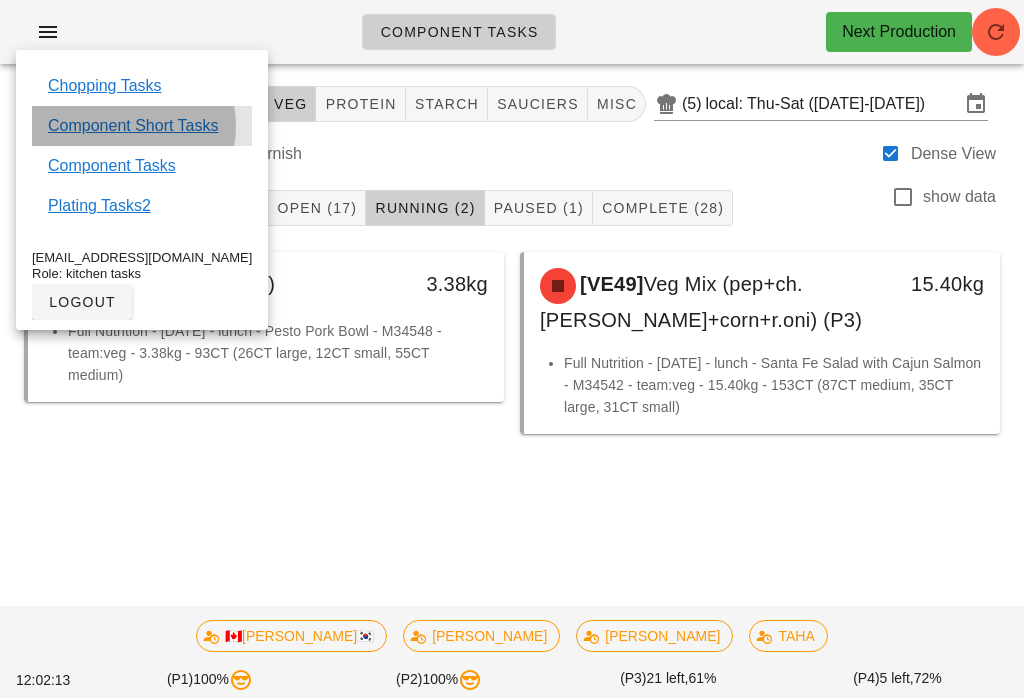 click on "Component Short Tasks" at bounding box center (133, 126) 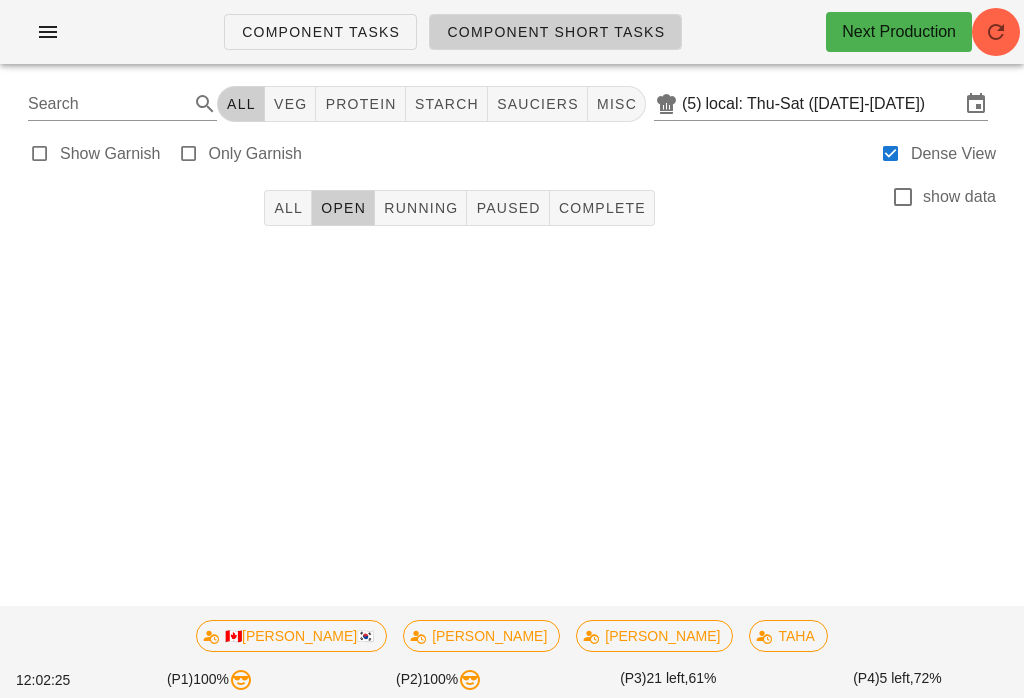 click on "All" at bounding box center [288, 208] 